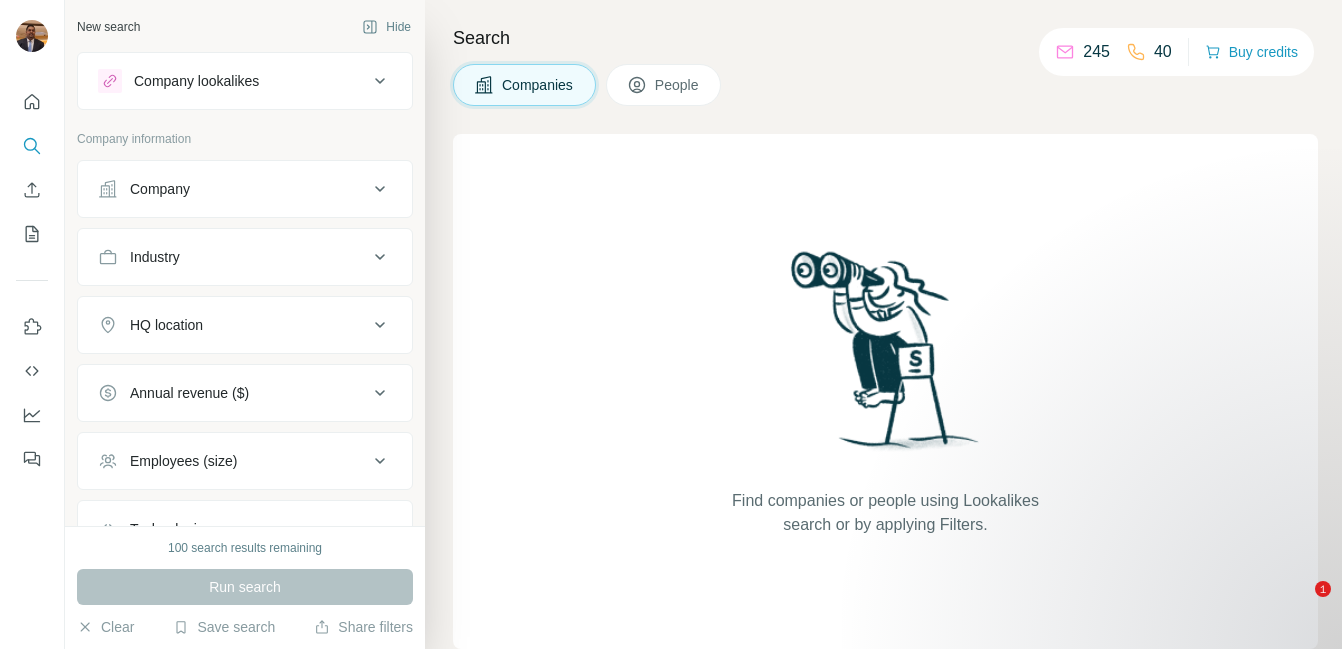scroll, scrollTop: 0, scrollLeft: 0, axis: both 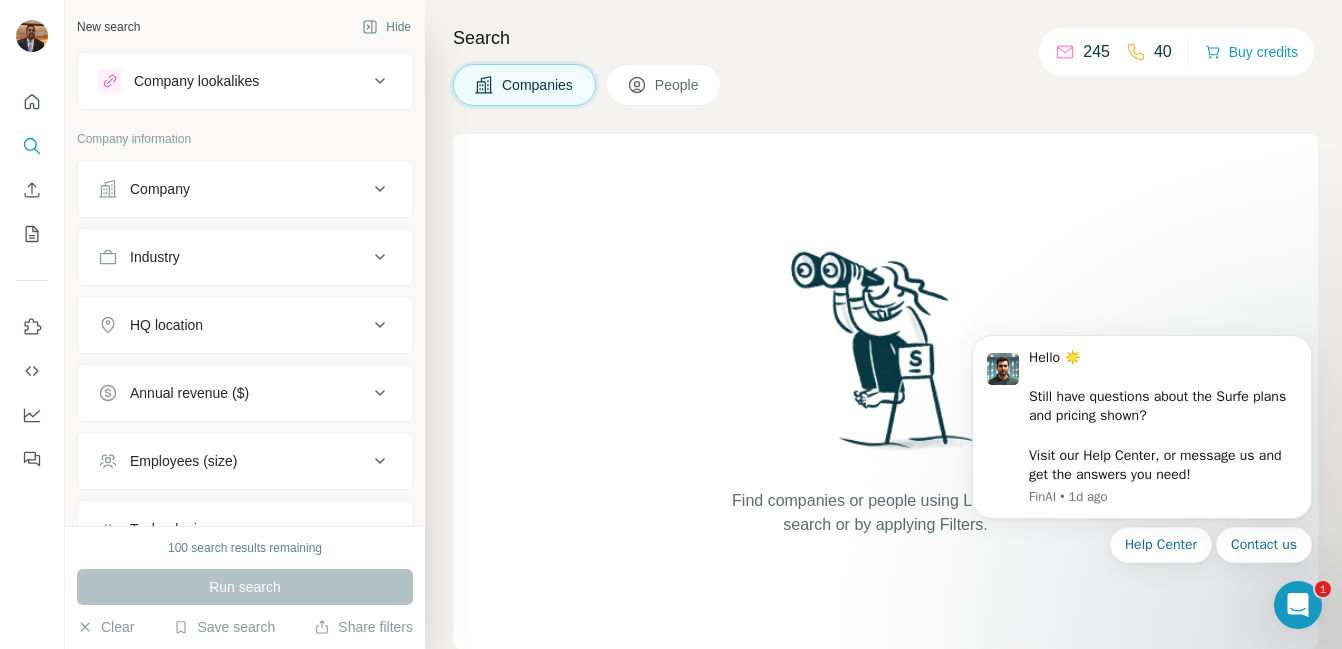 click on "Company" at bounding box center (233, 189) 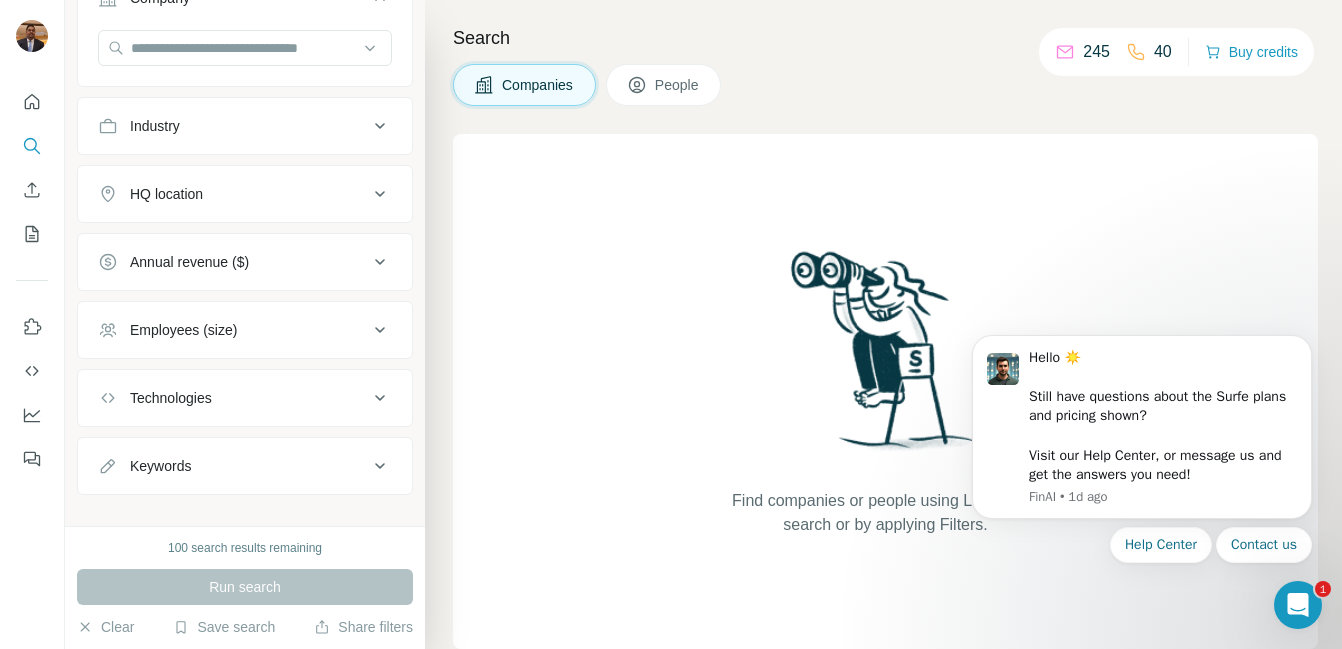 scroll, scrollTop: 0, scrollLeft: 0, axis: both 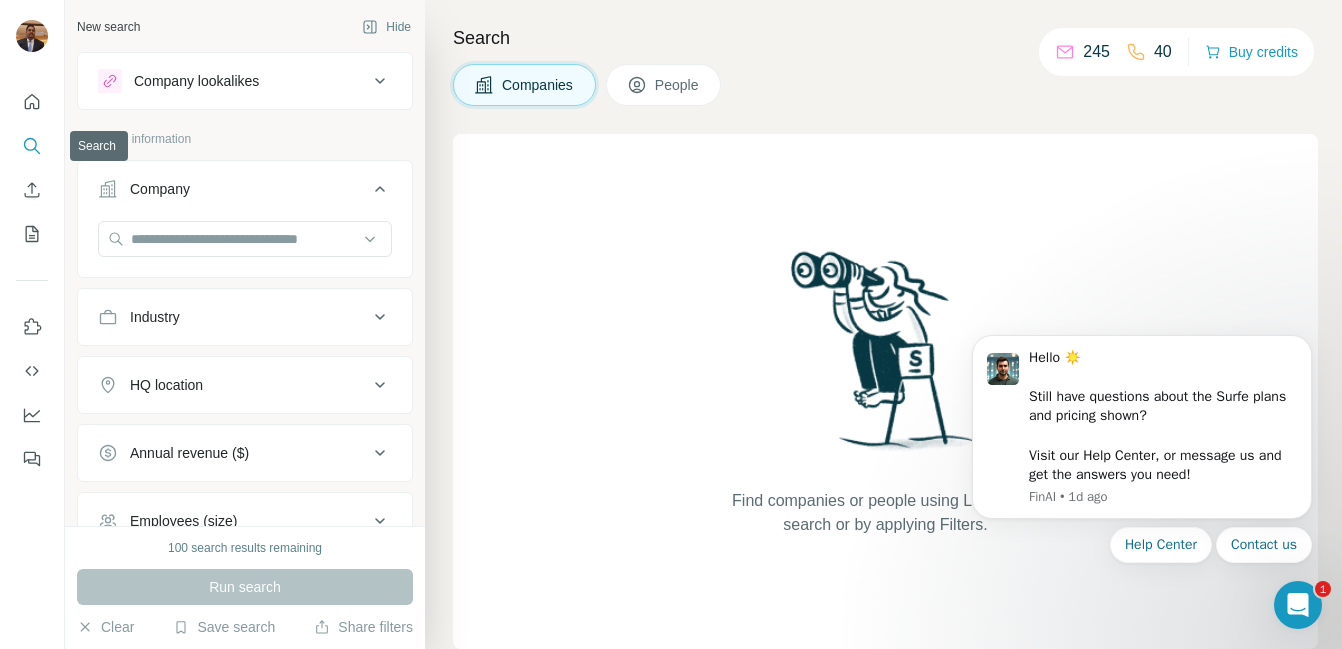 click 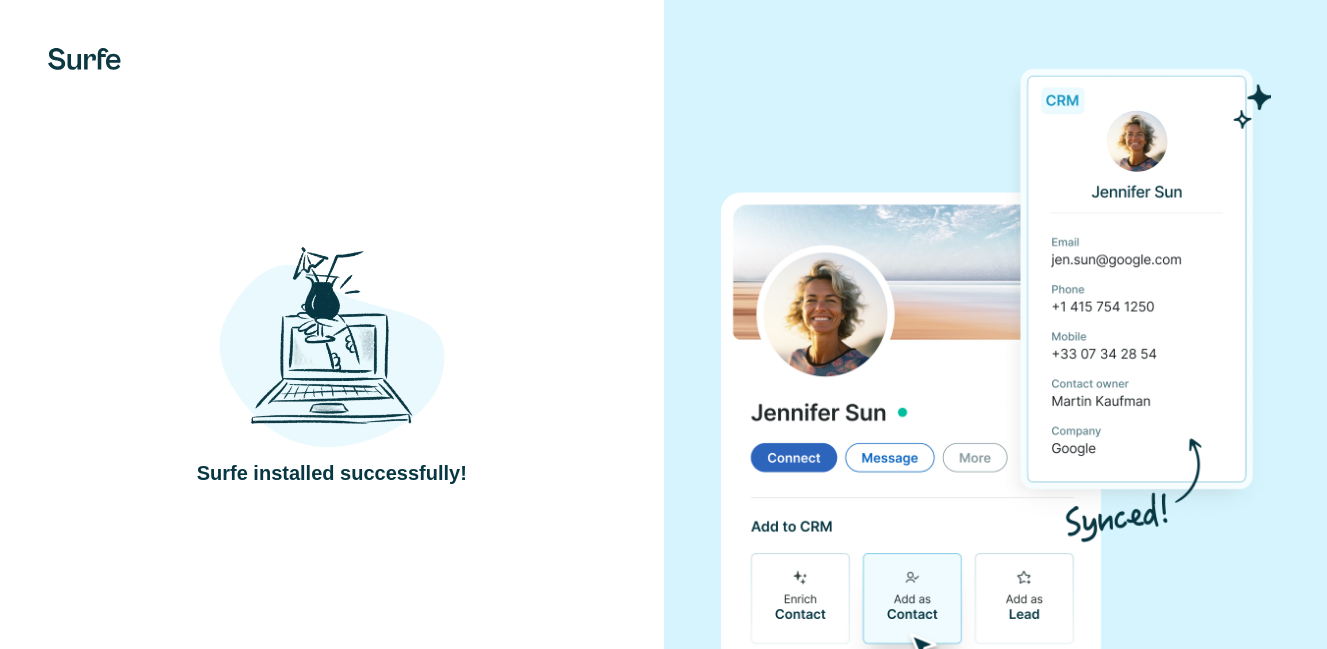 scroll, scrollTop: 0, scrollLeft: 0, axis: both 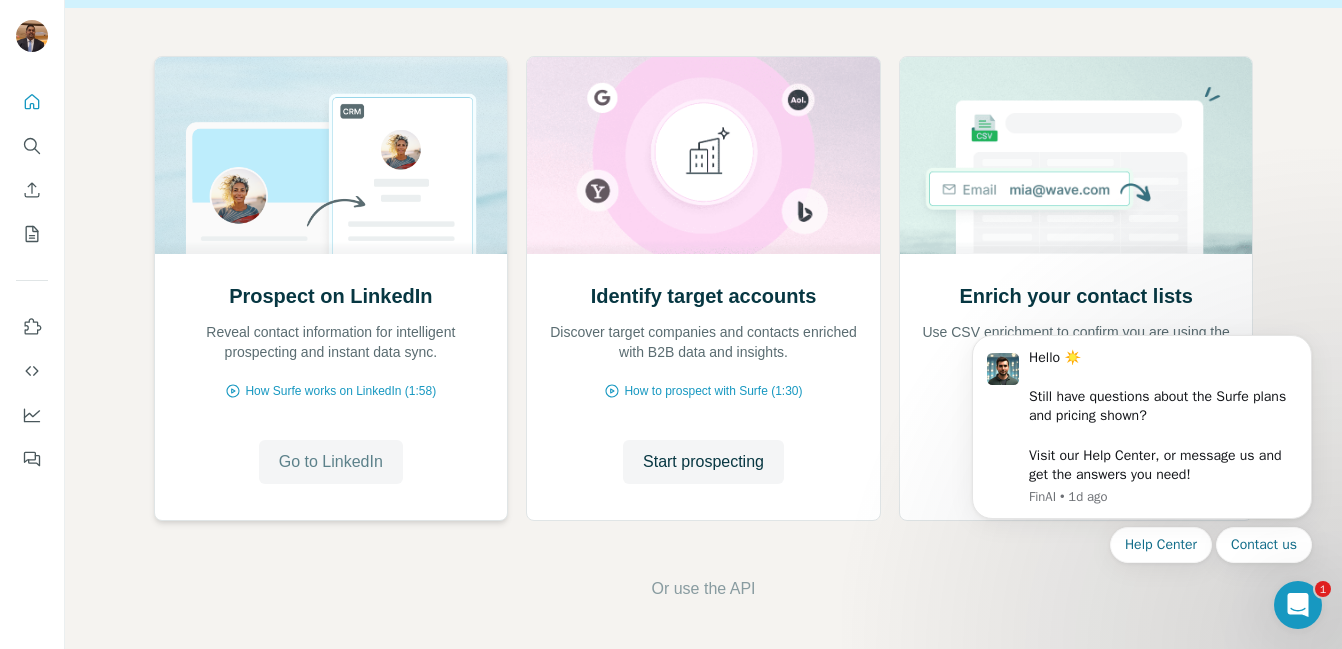 click on "Go to LinkedIn" at bounding box center (331, 462) 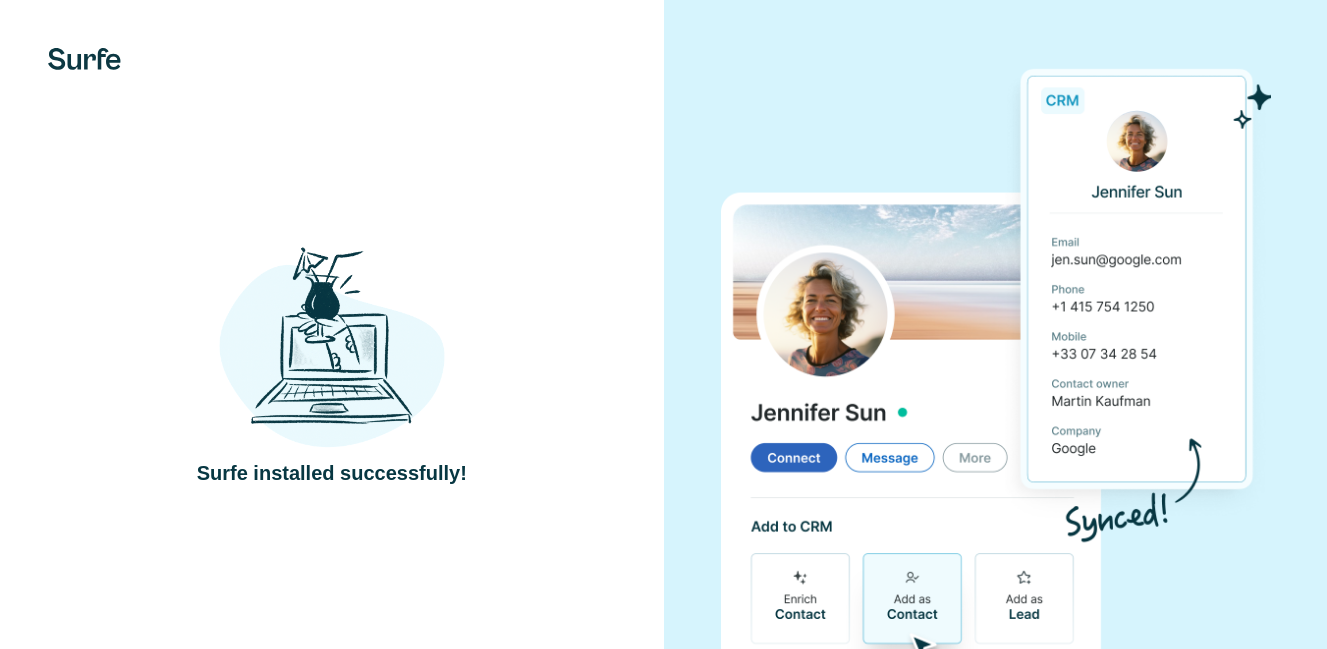 scroll, scrollTop: 0, scrollLeft: 0, axis: both 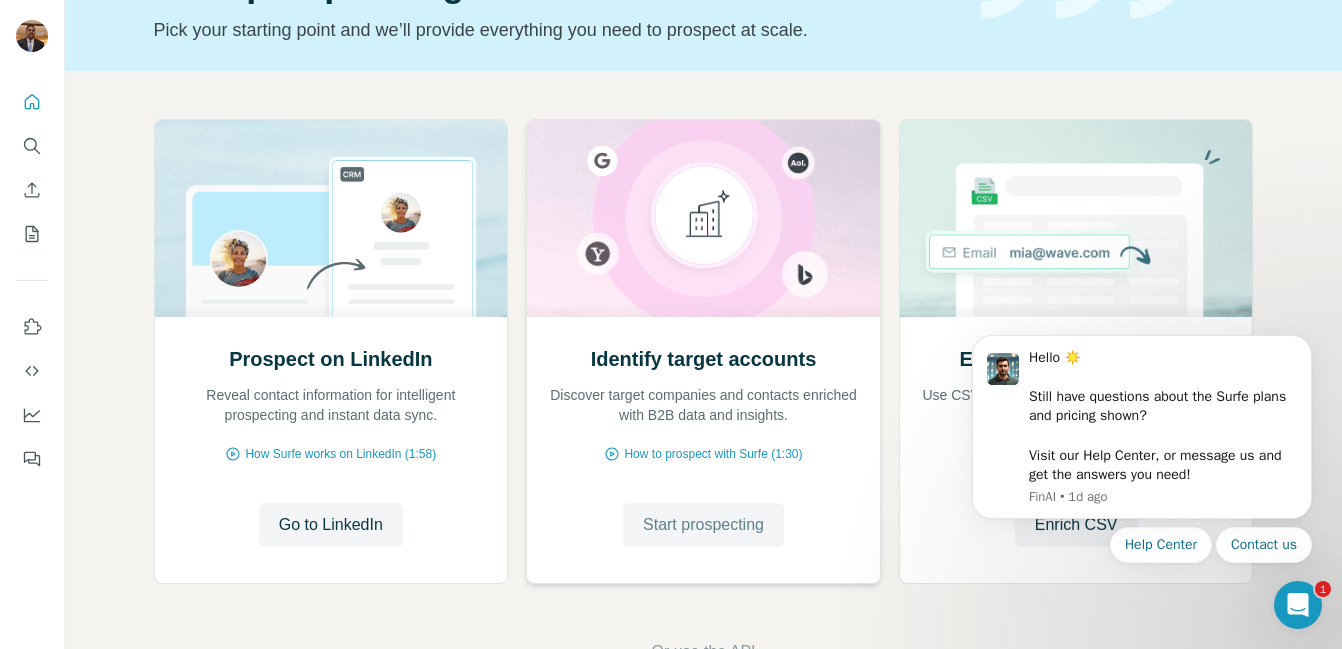 click on "Start prospecting" at bounding box center [703, 525] 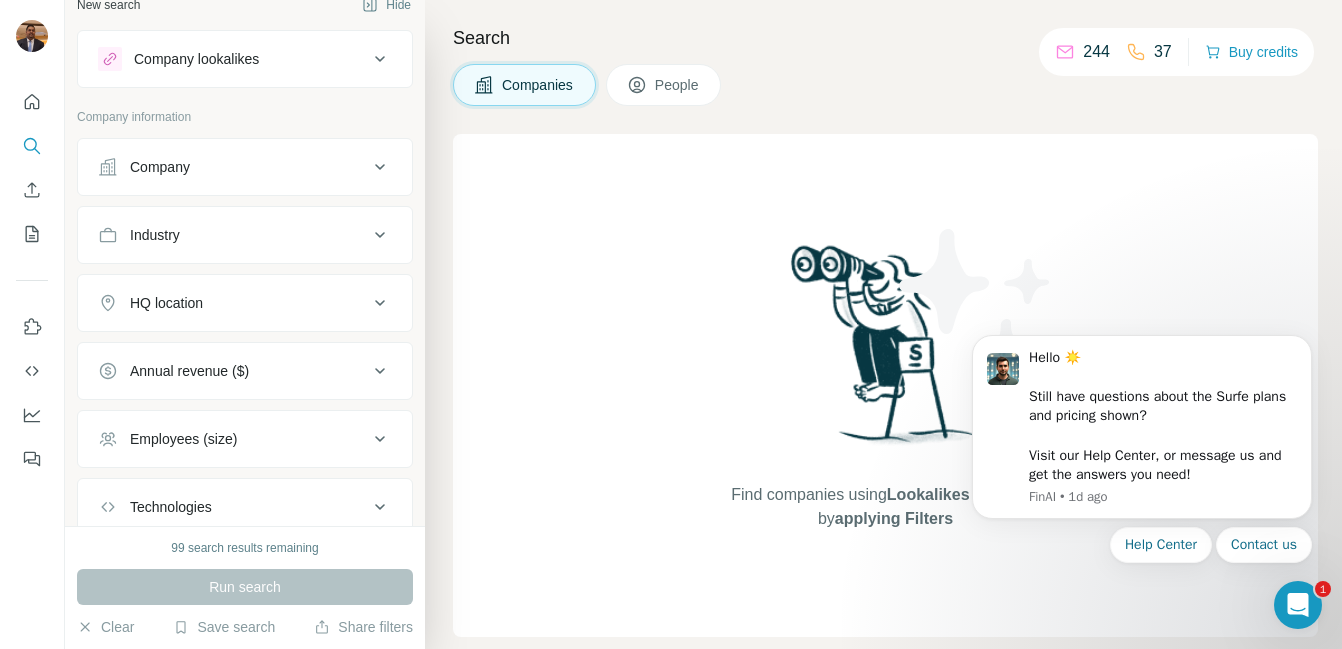 scroll, scrollTop: 0, scrollLeft: 0, axis: both 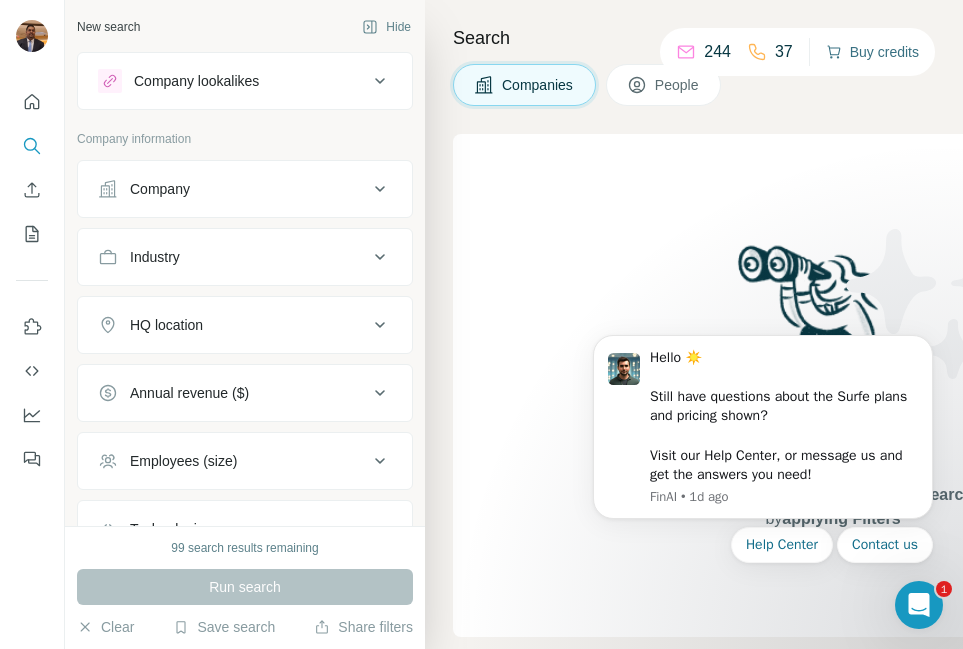 click on "Buy credits" at bounding box center [872, 52] 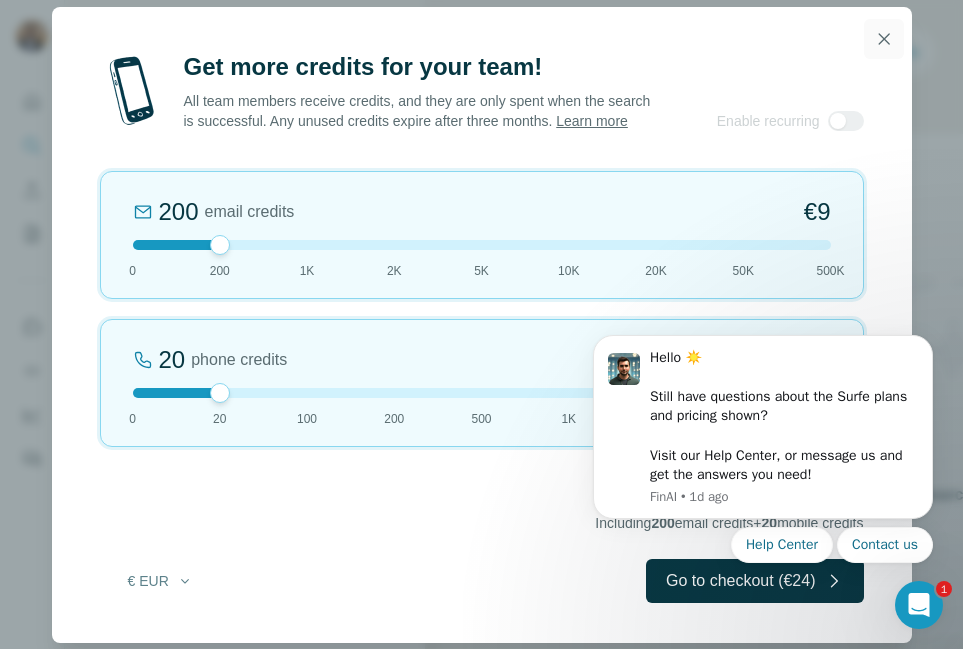 click 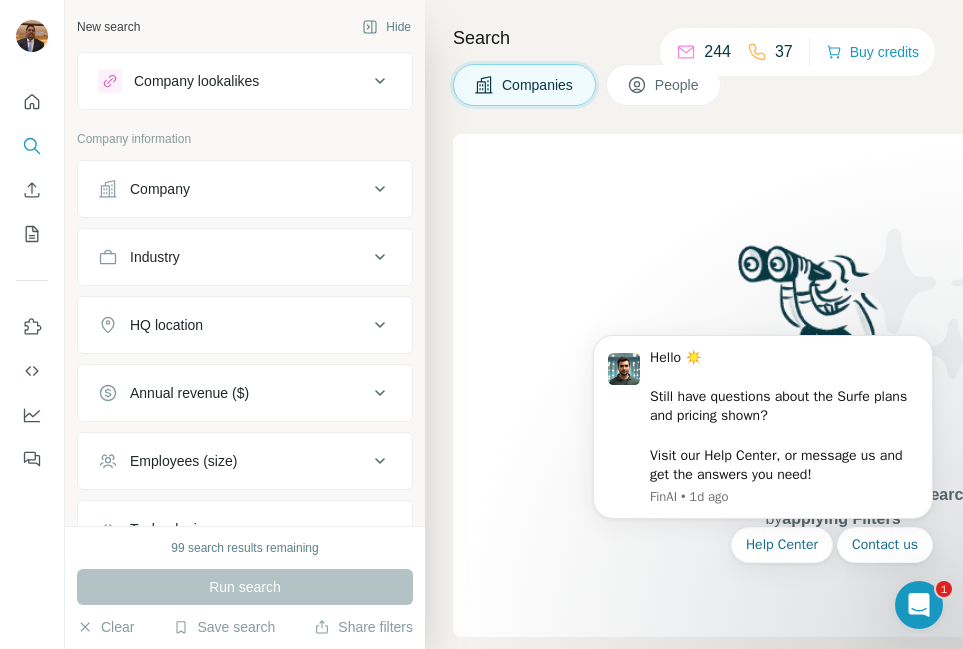 click on "Find companies using  Lookalikes search  or by  applying Filters" at bounding box center [833, 385] 